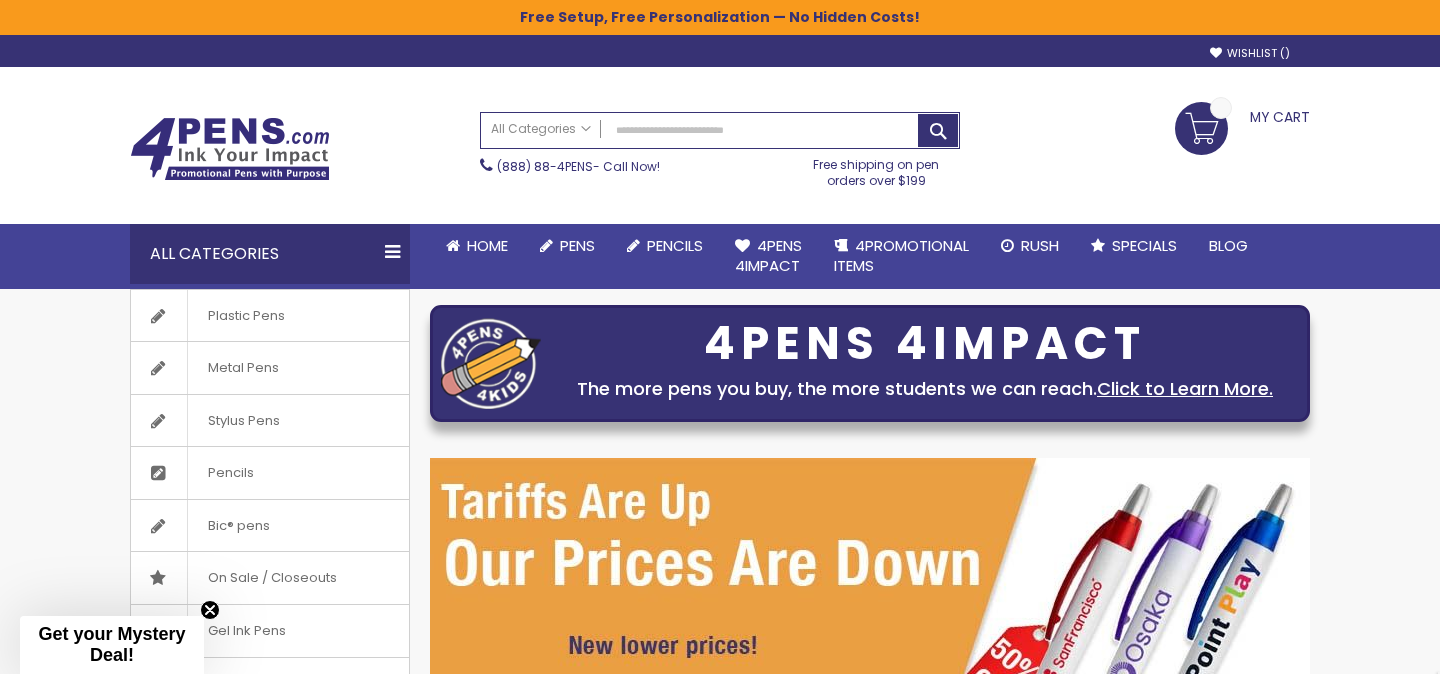 scroll, scrollTop: 0, scrollLeft: 0, axis: both 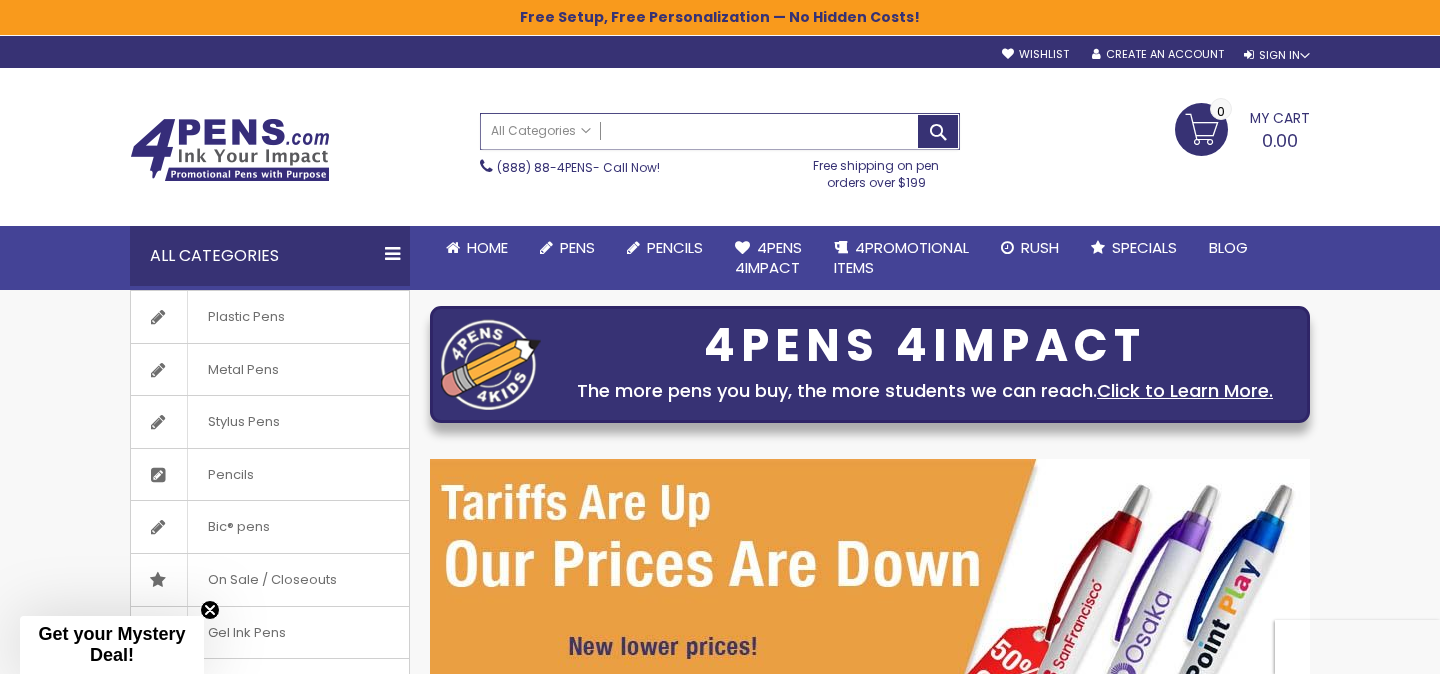 click on "Search" at bounding box center (720, 131) 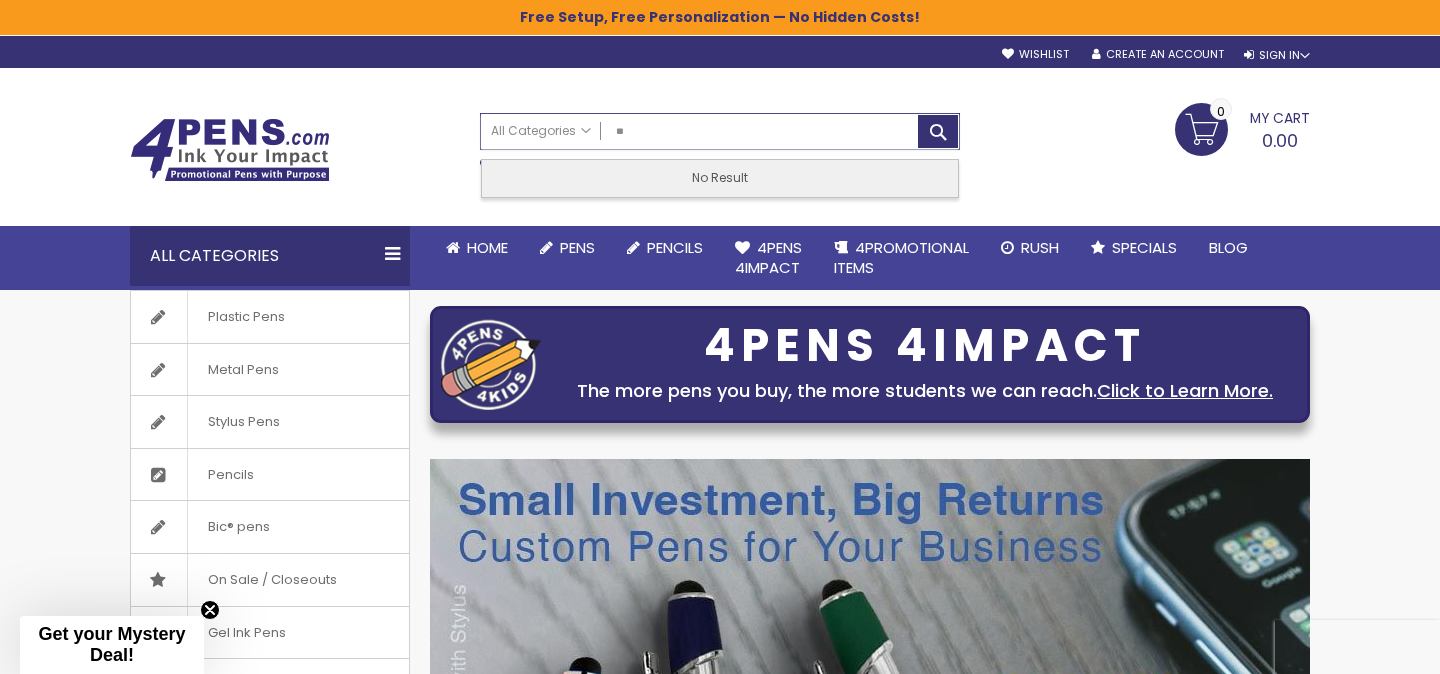 type on "*" 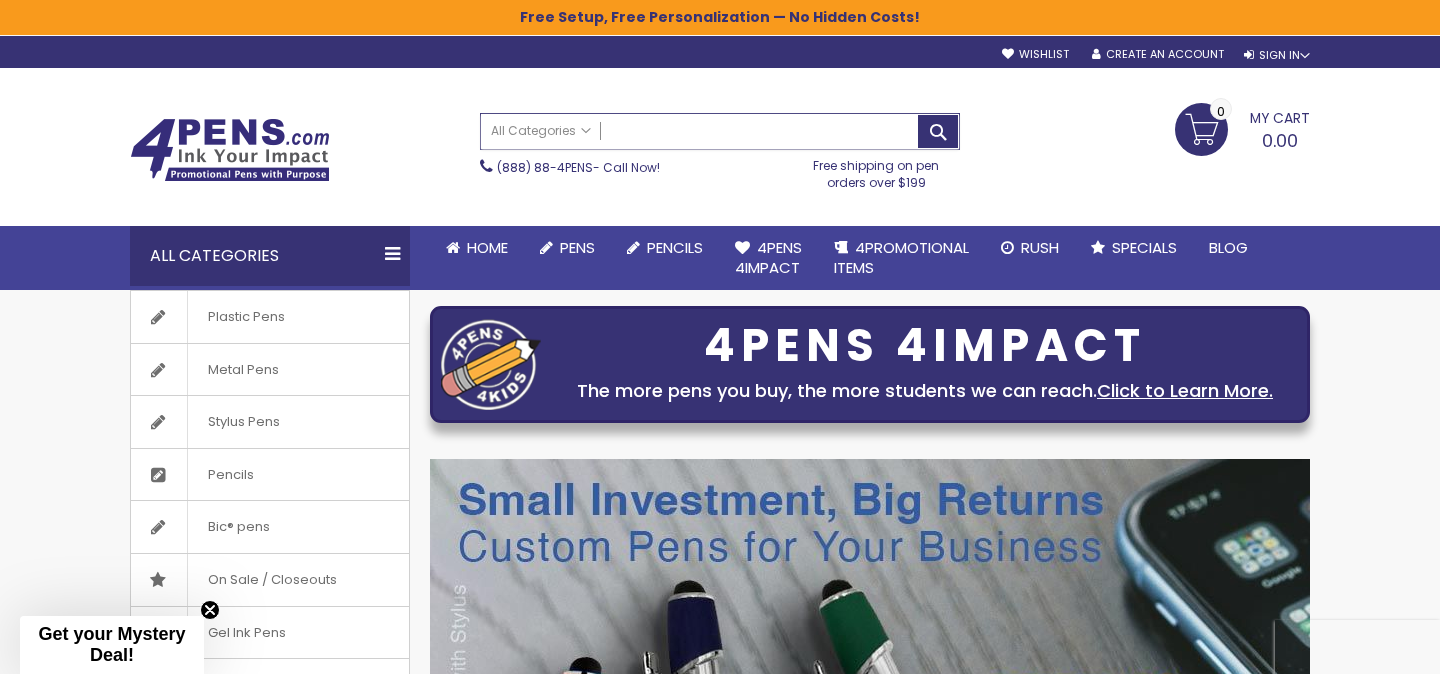 paste on "********" 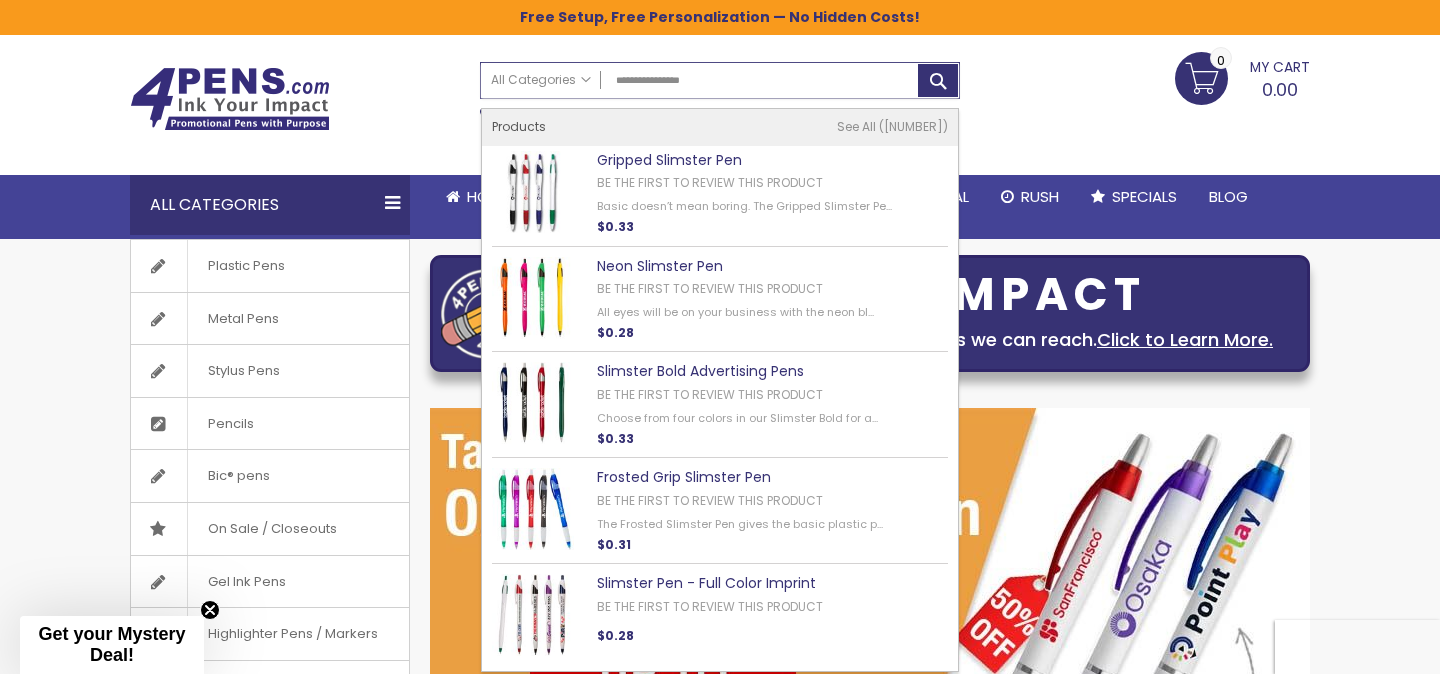 scroll, scrollTop: 47, scrollLeft: 0, axis: vertical 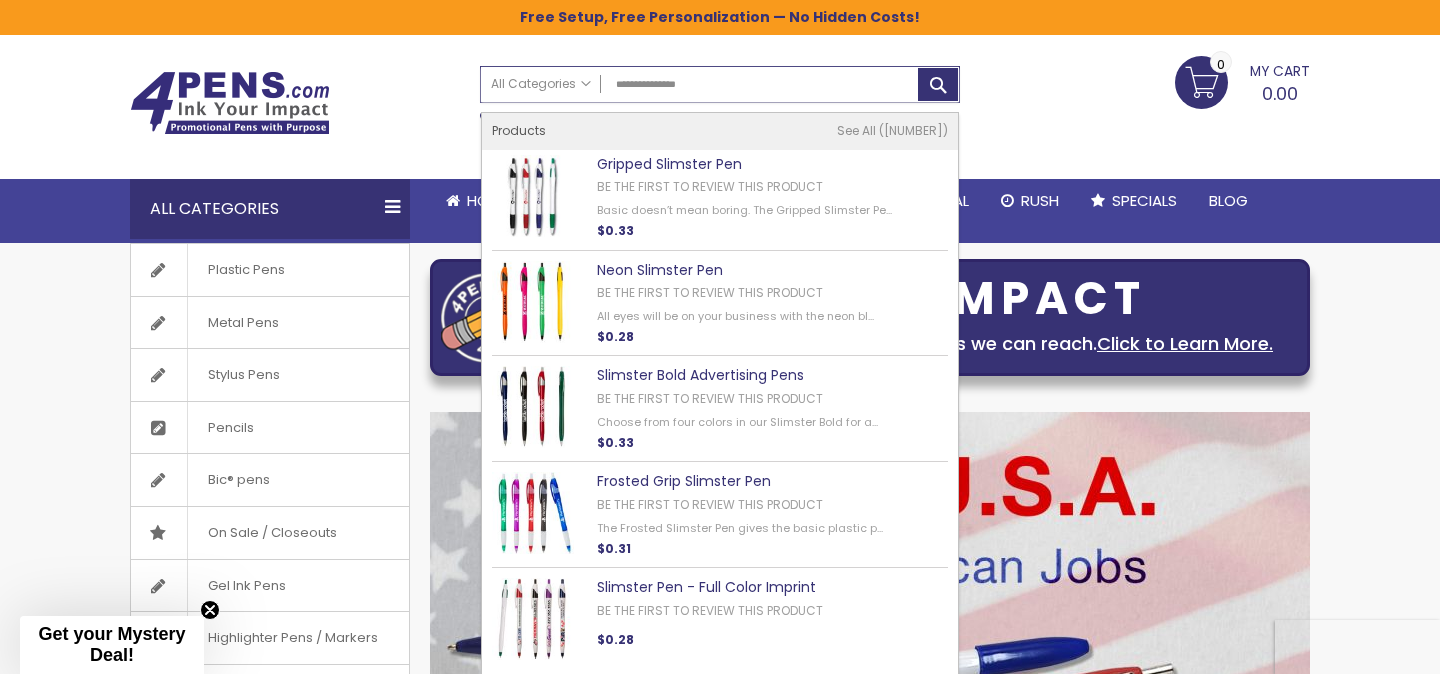 type on "**********" 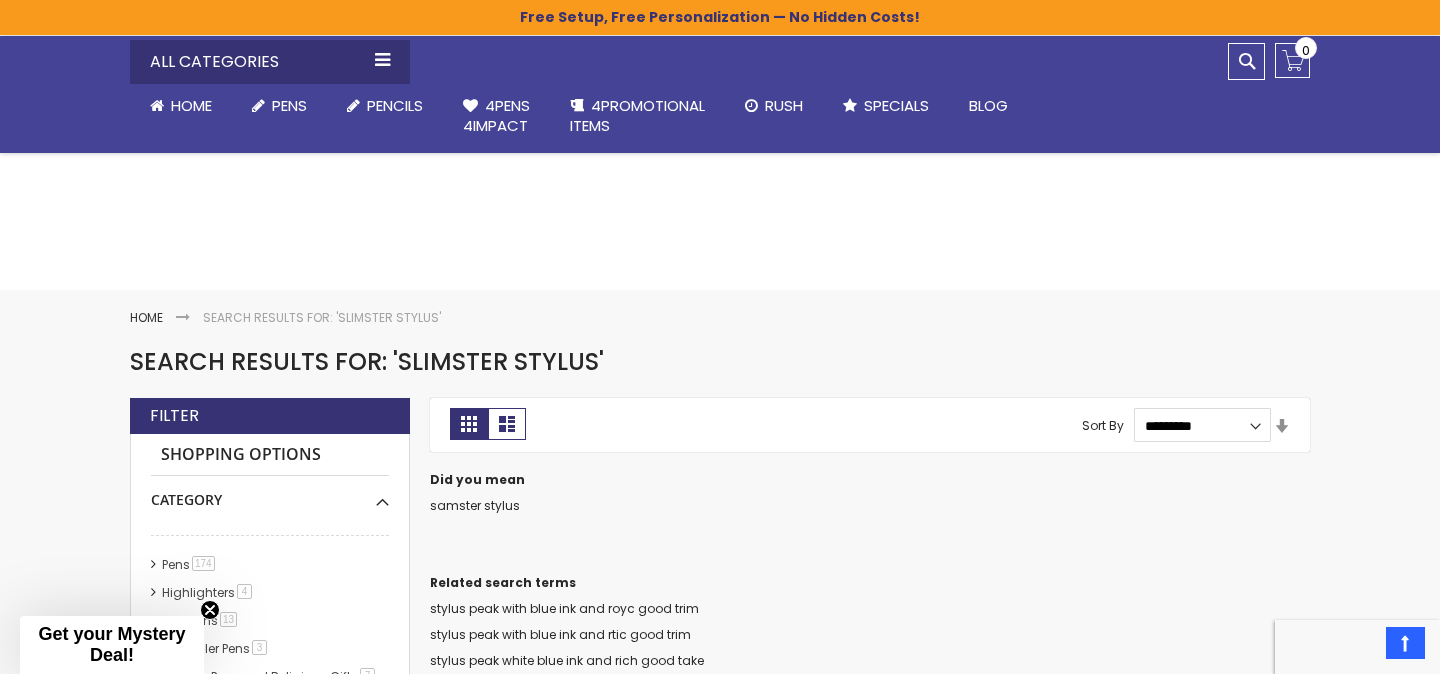 scroll, scrollTop: 1748, scrollLeft: 0, axis: vertical 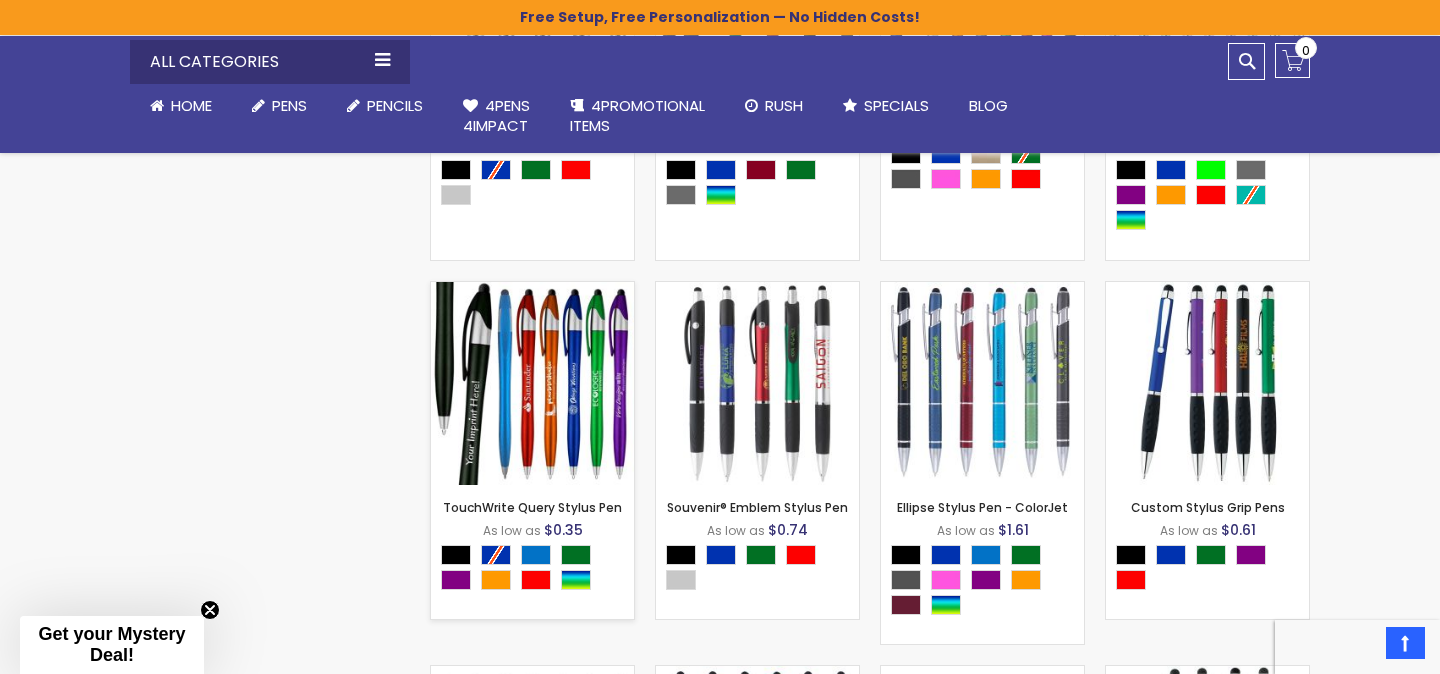 click at bounding box center [532, 383] 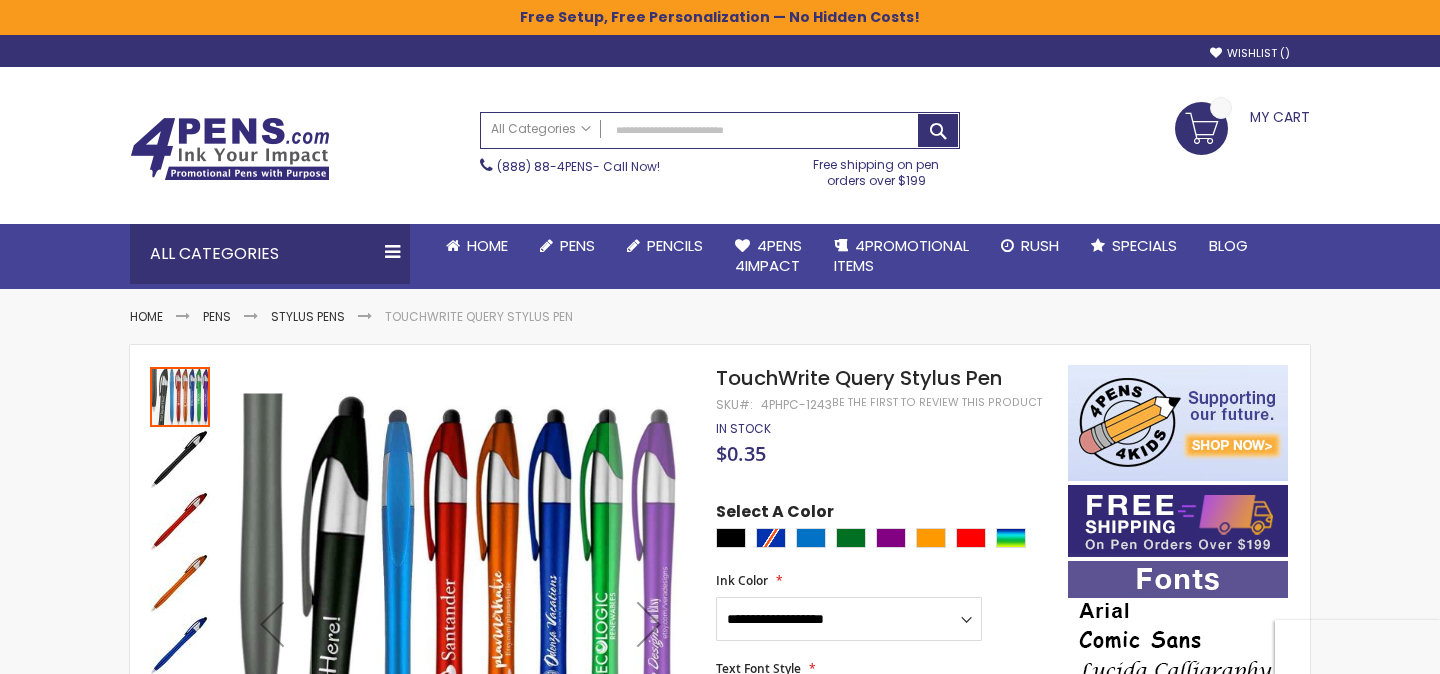 scroll, scrollTop: 0, scrollLeft: 0, axis: both 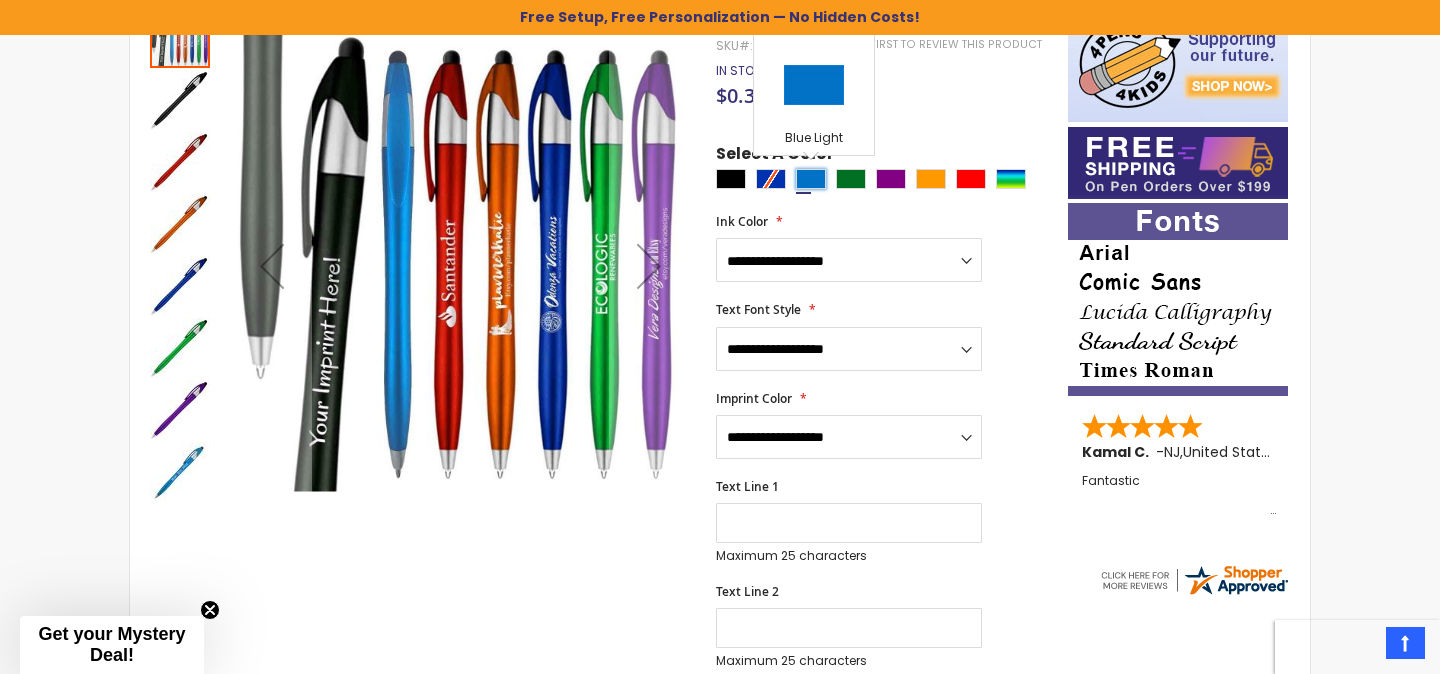click at bounding box center (811, 179) 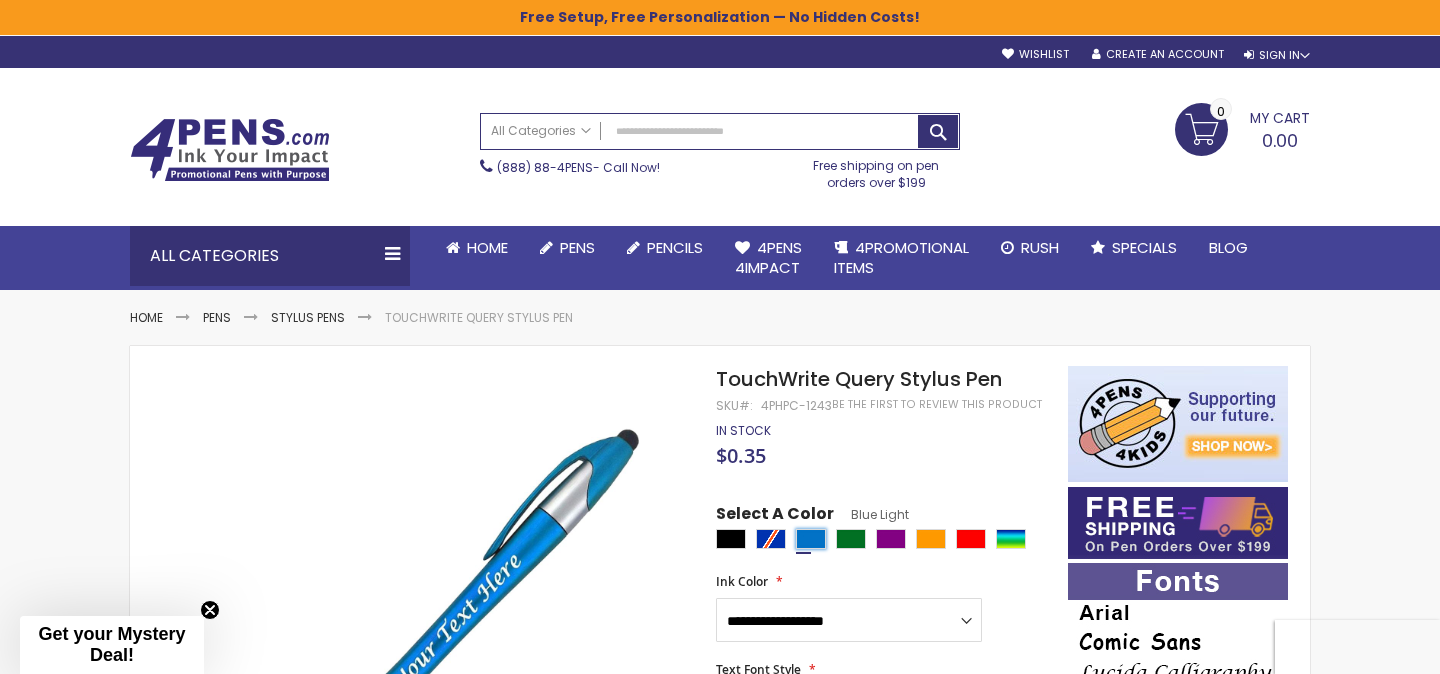 scroll, scrollTop: 155, scrollLeft: 0, axis: vertical 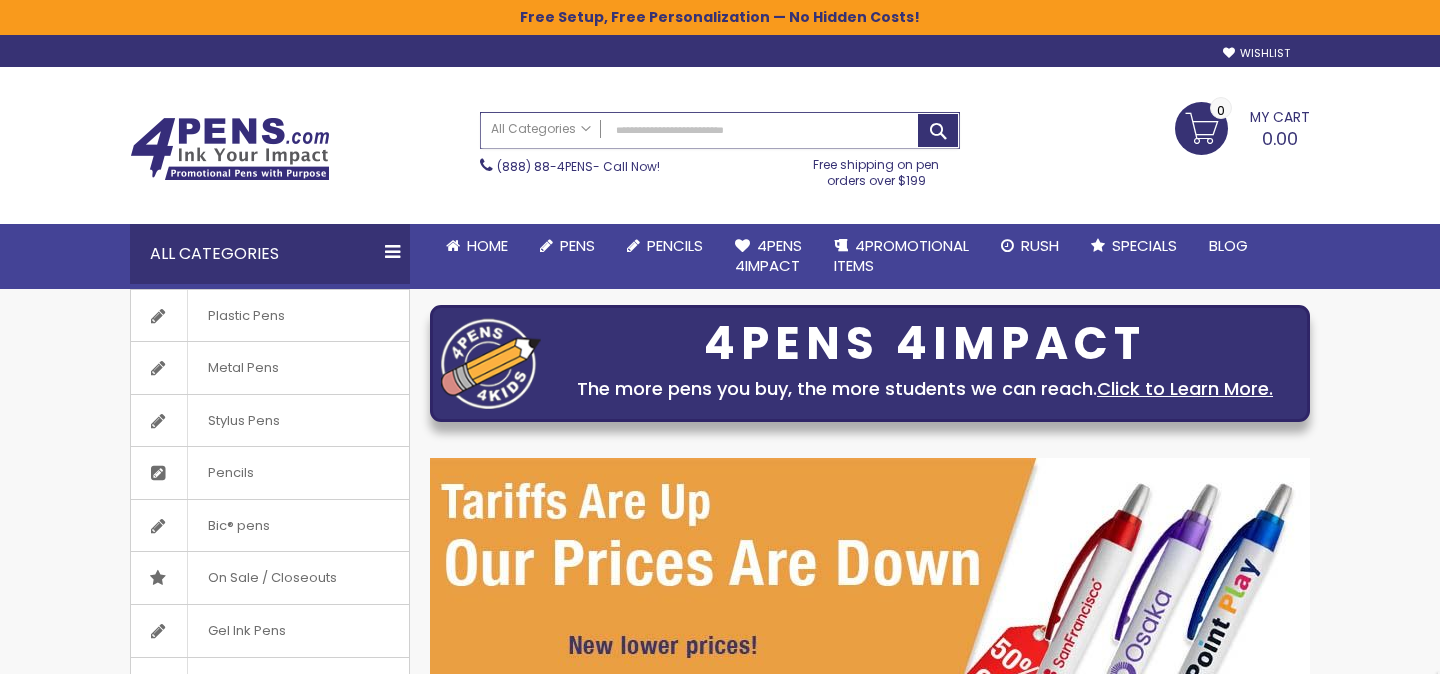 click on "Search" at bounding box center [720, 130] 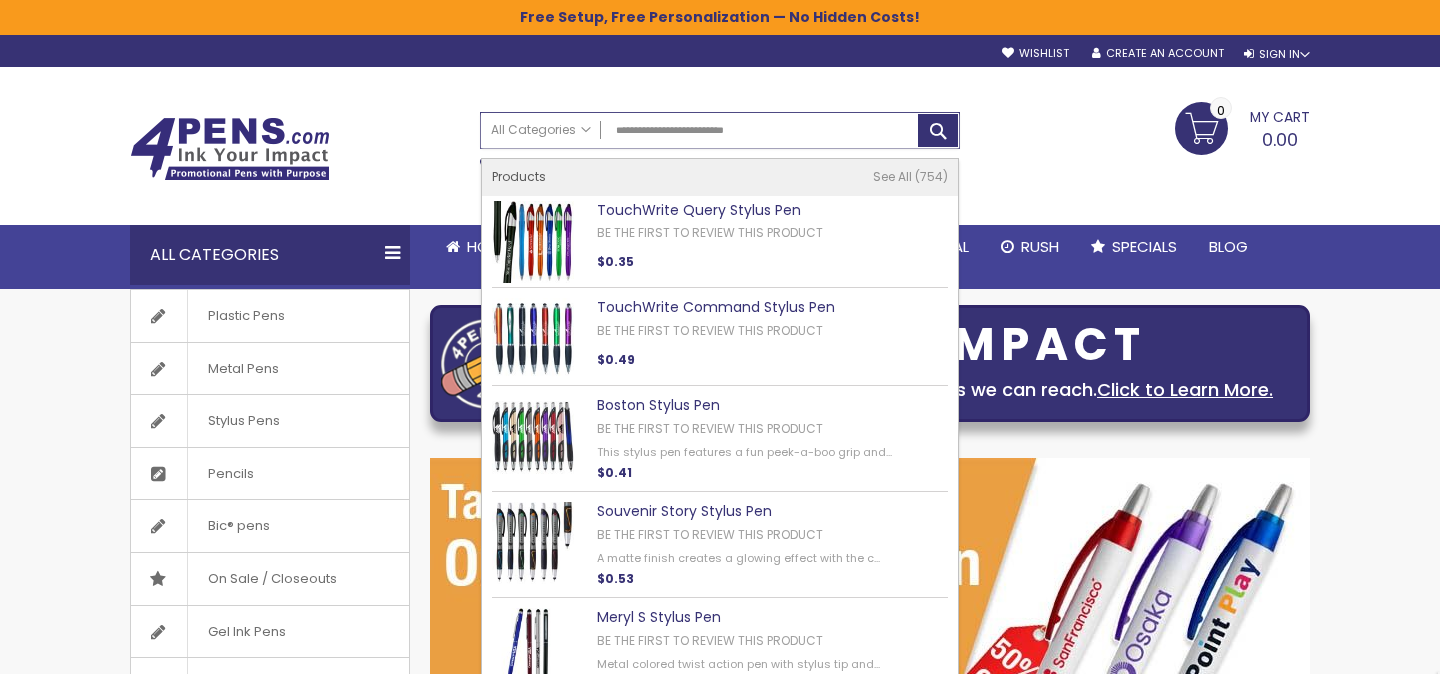 type on "**********" 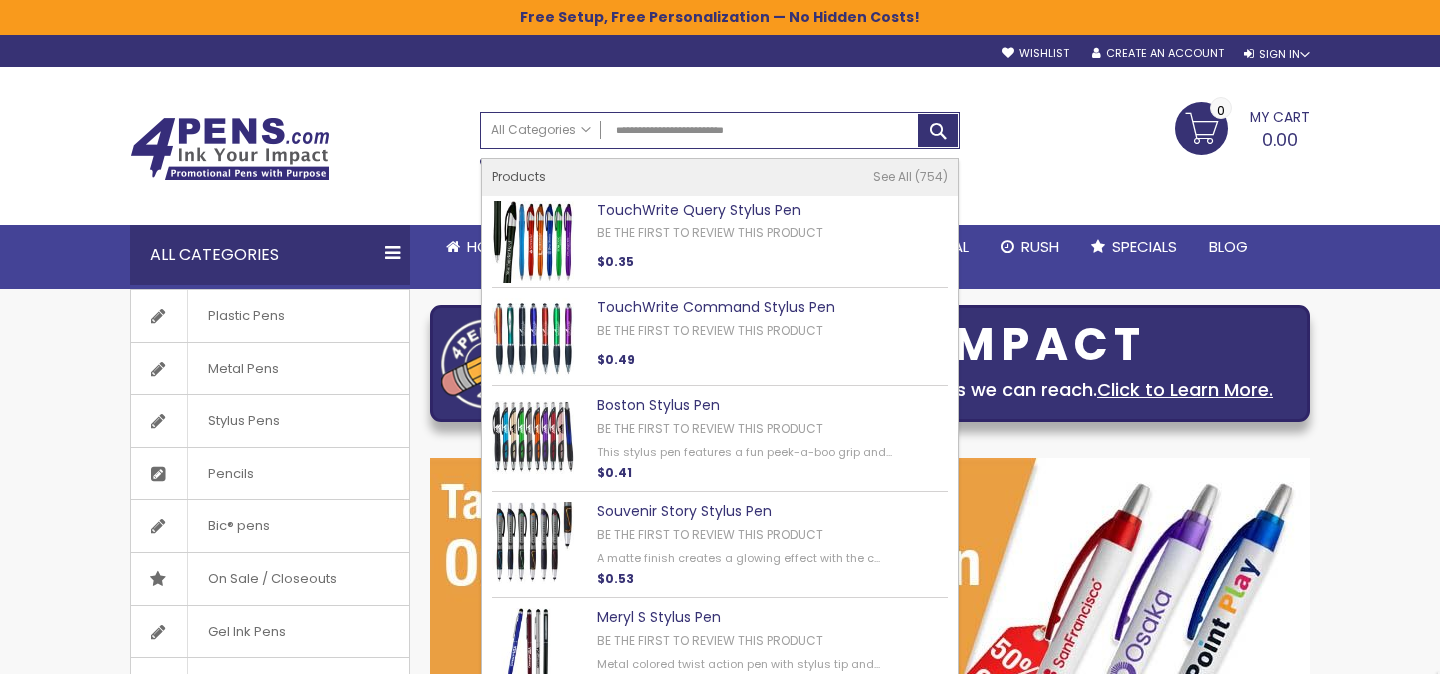 click on "TouchWrite Query Stylus Pen" at bounding box center [699, 210] 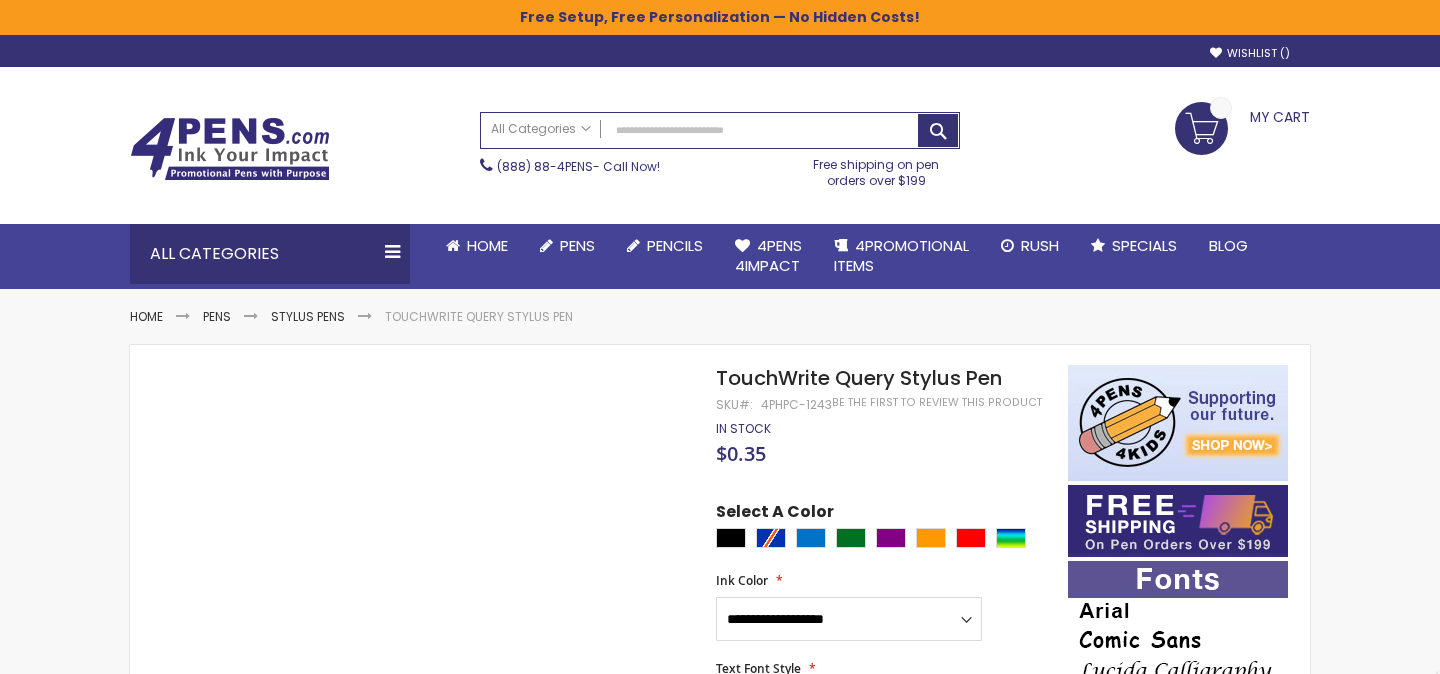 scroll, scrollTop: 0, scrollLeft: 0, axis: both 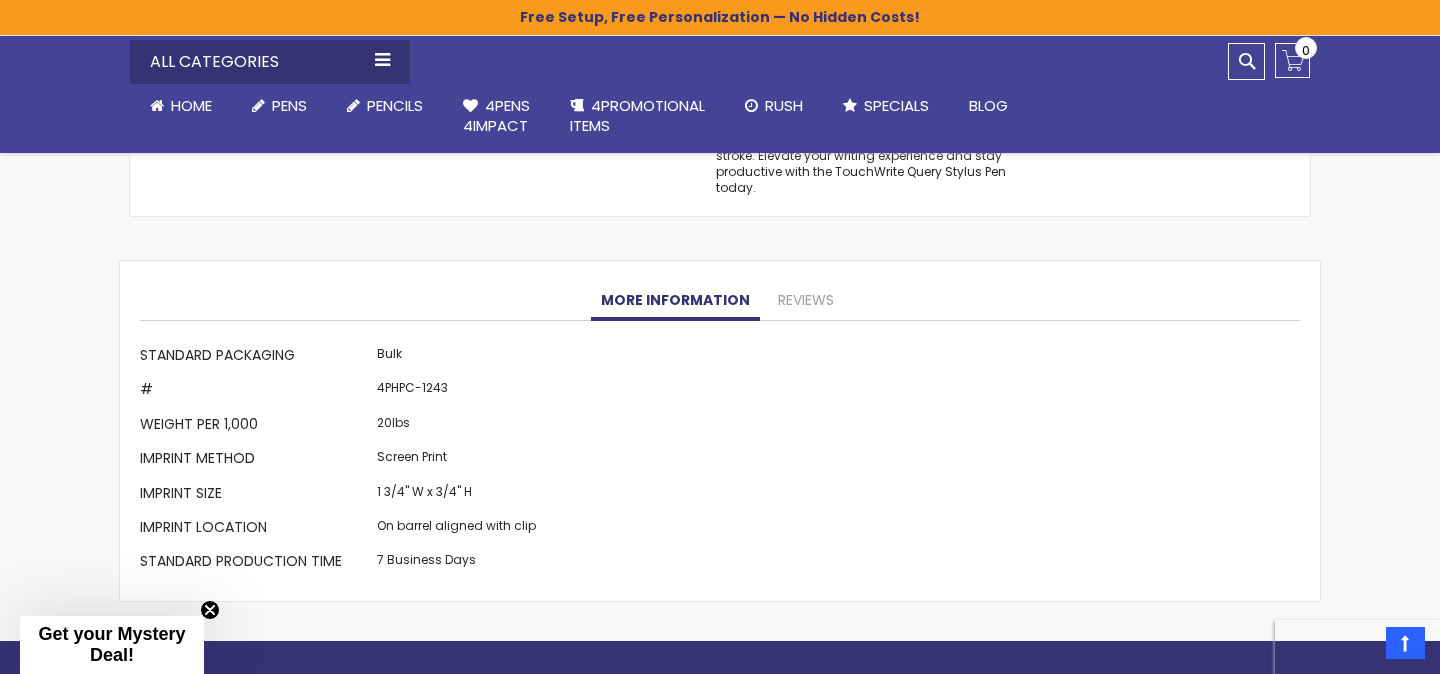 click on "4PHPC-1243" at bounding box center (456, 392) 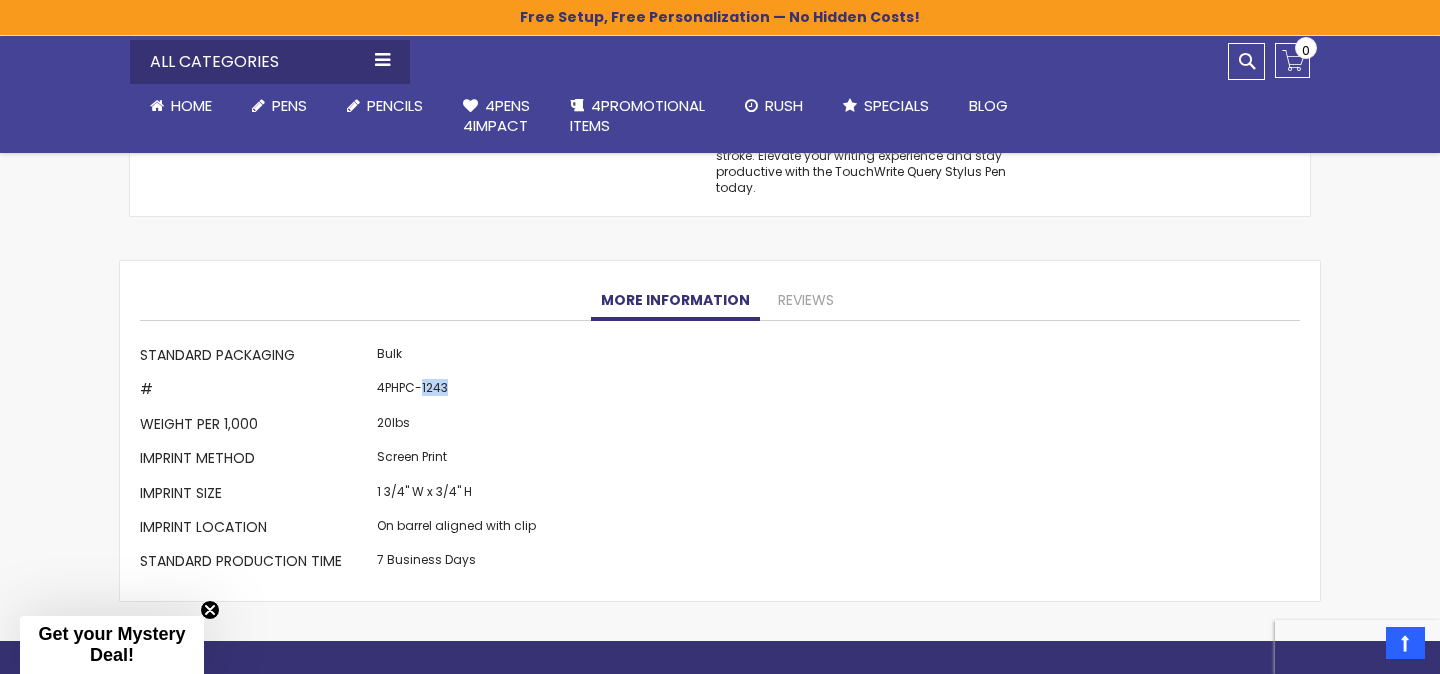 click on "4PHPC-1243" at bounding box center [456, 392] 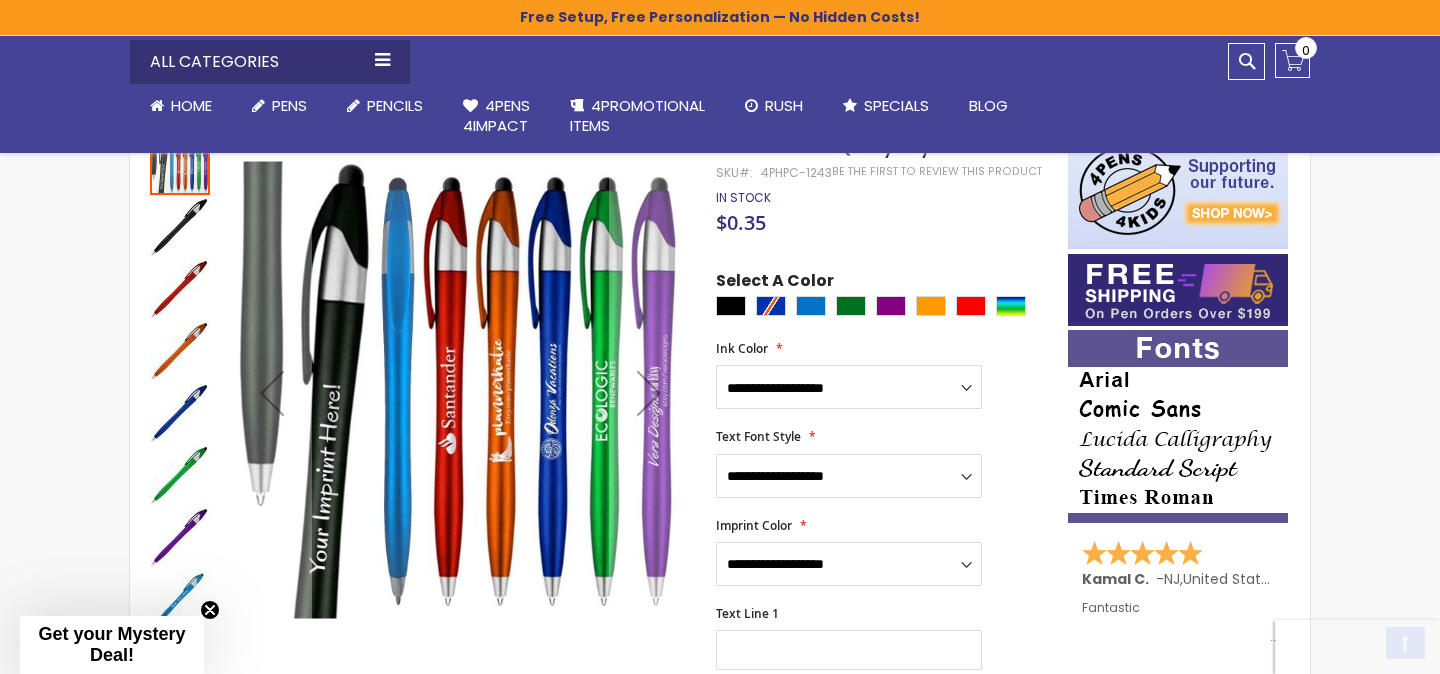scroll, scrollTop: 460, scrollLeft: 0, axis: vertical 